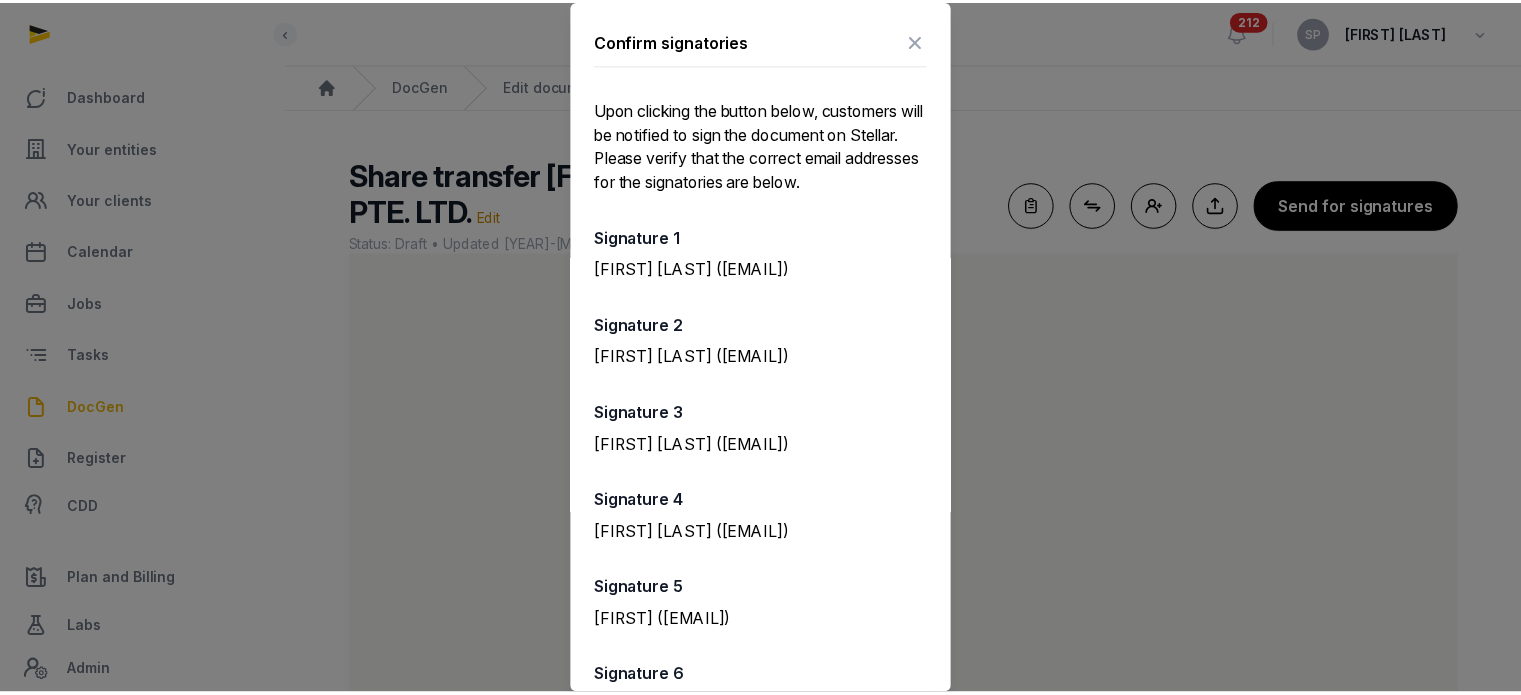 scroll, scrollTop: 96, scrollLeft: 0, axis: vertical 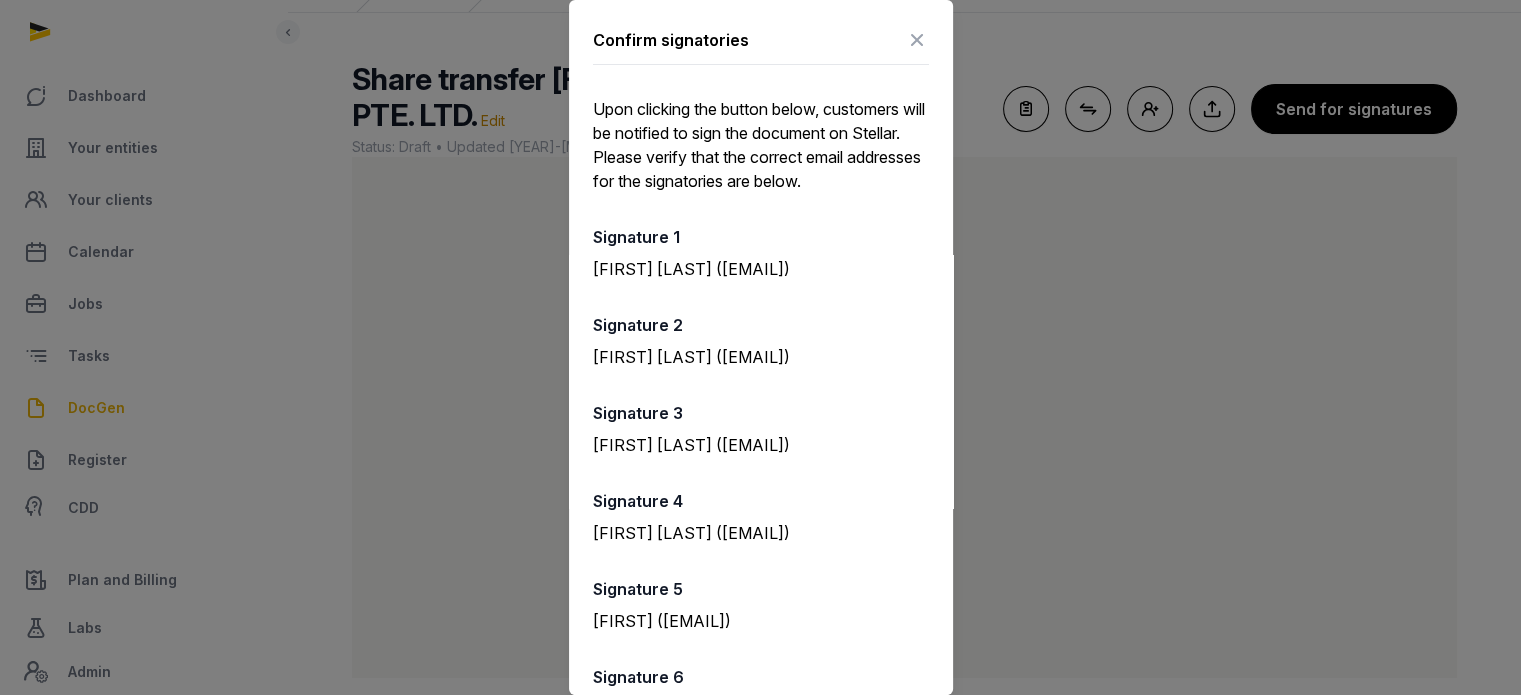 click at bounding box center [917, 40] 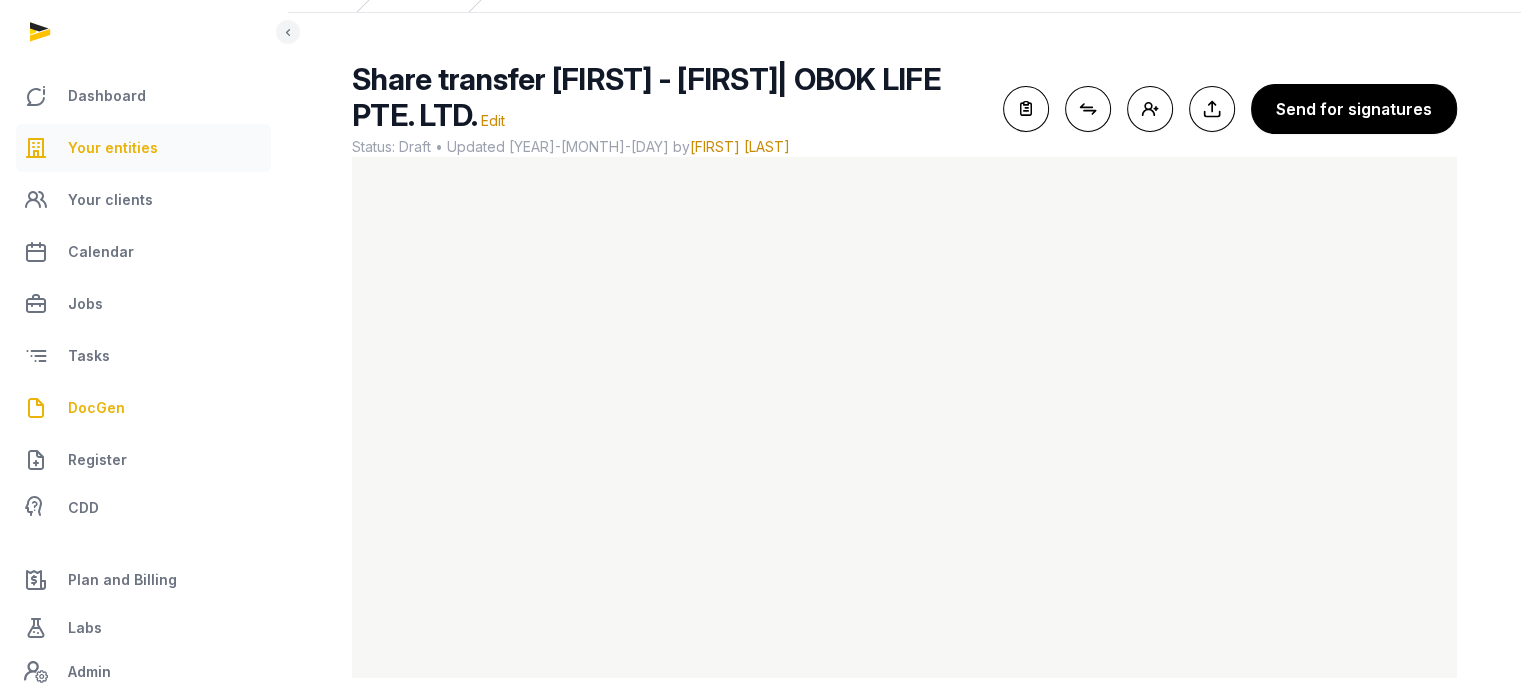 click on "Your entities" at bounding box center [143, 148] 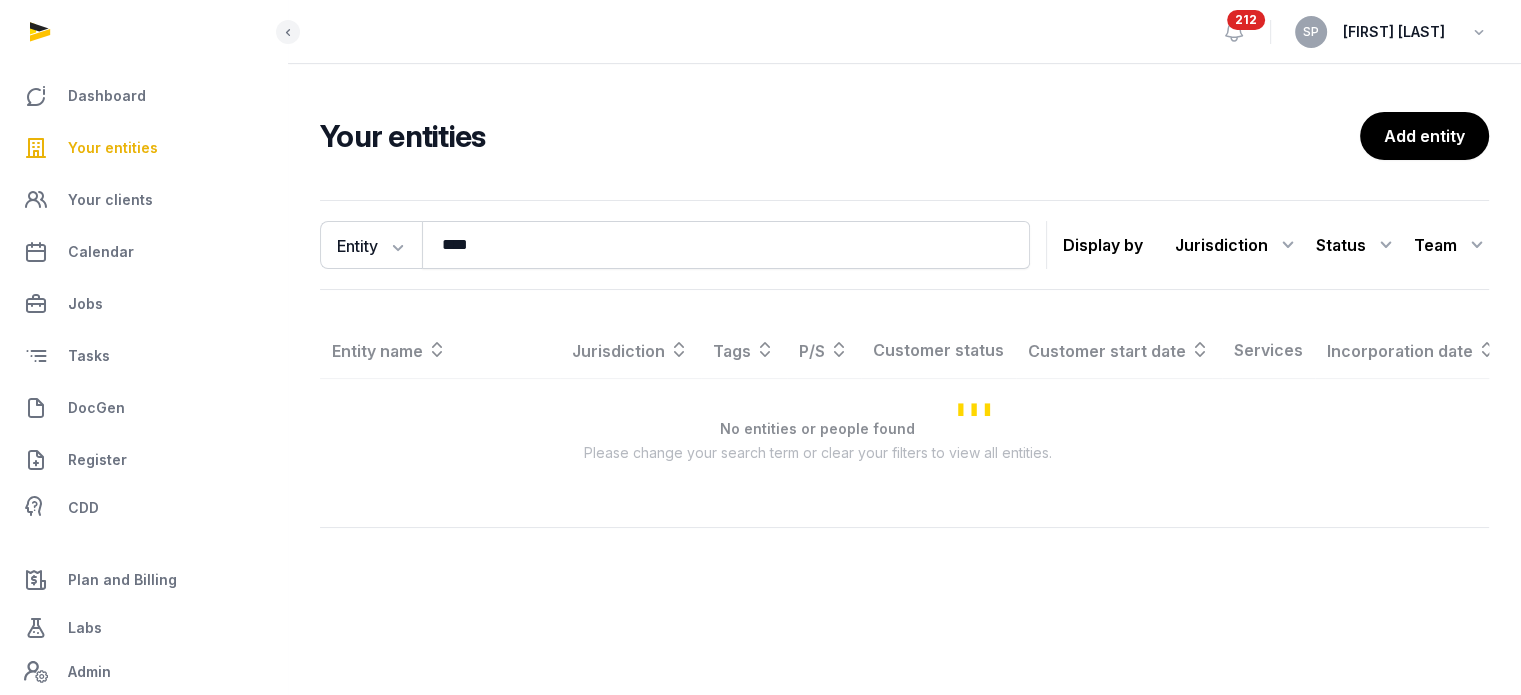 scroll, scrollTop: 0, scrollLeft: 0, axis: both 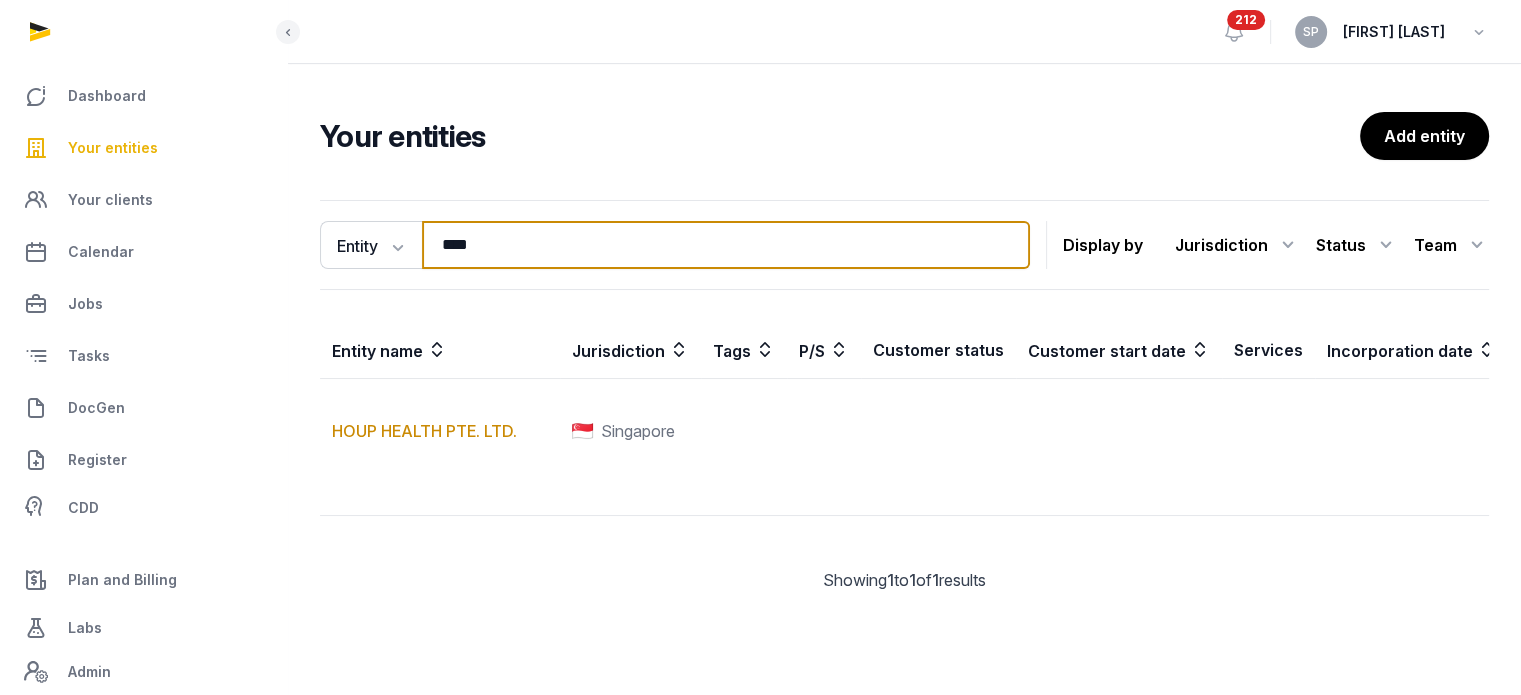 click on "****" at bounding box center (726, 245) 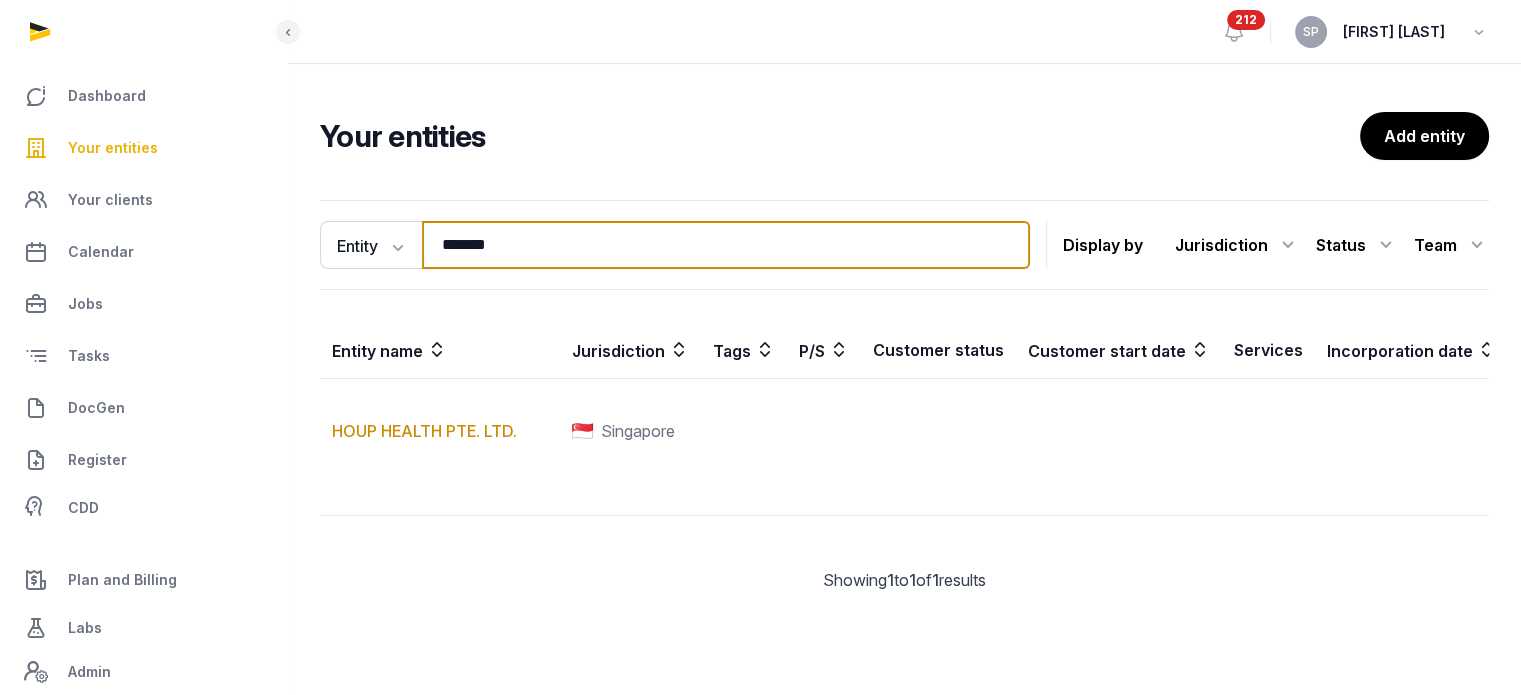 type on "*******" 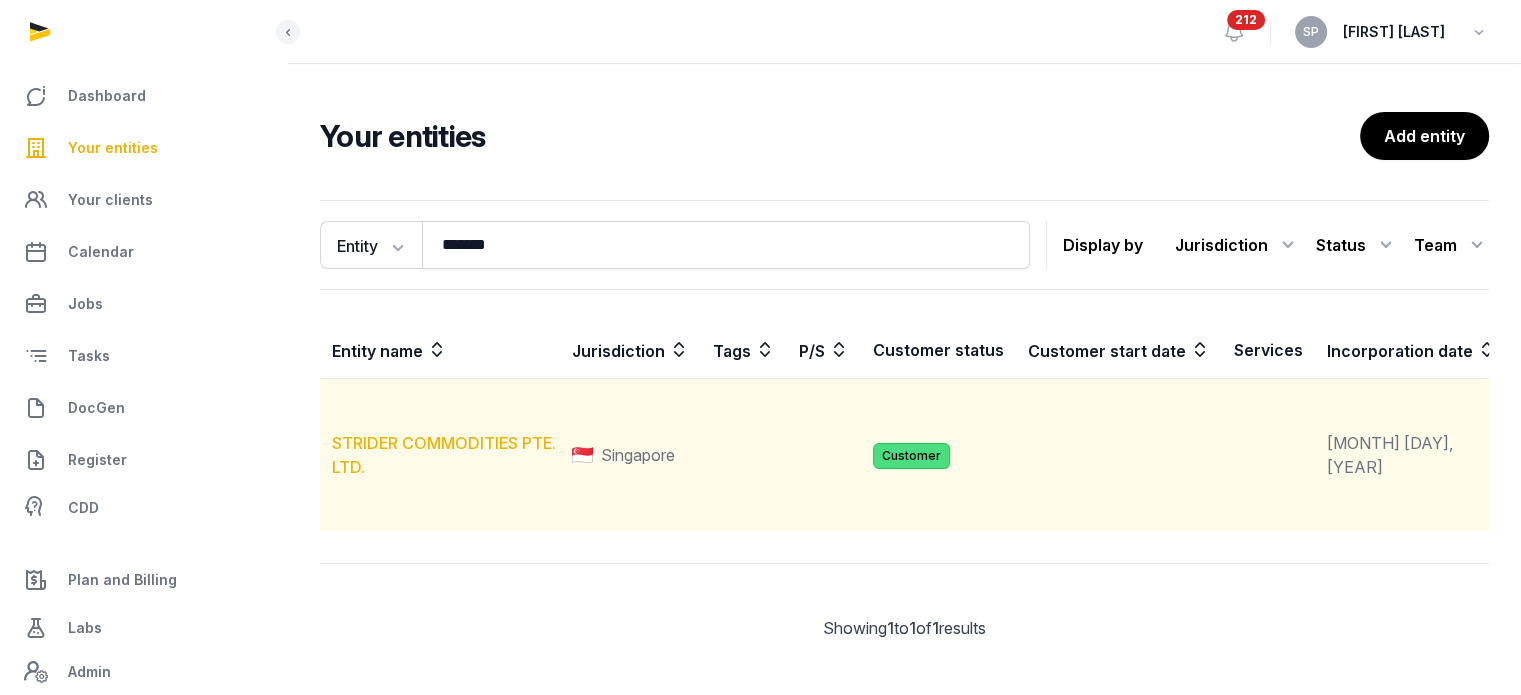 click on "STRIDER COMMODITIES PTE. LTD." at bounding box center (444, 455) 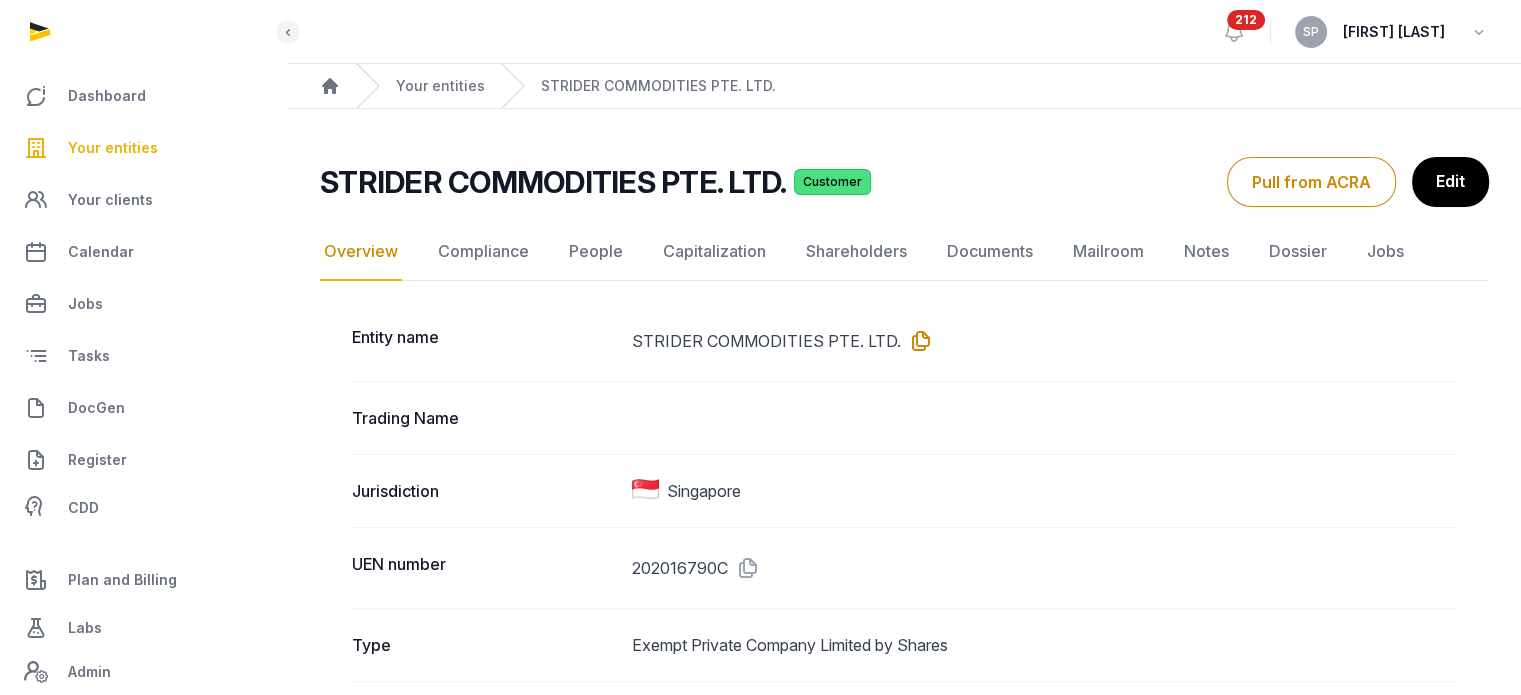click at bounding box center (917, 341) 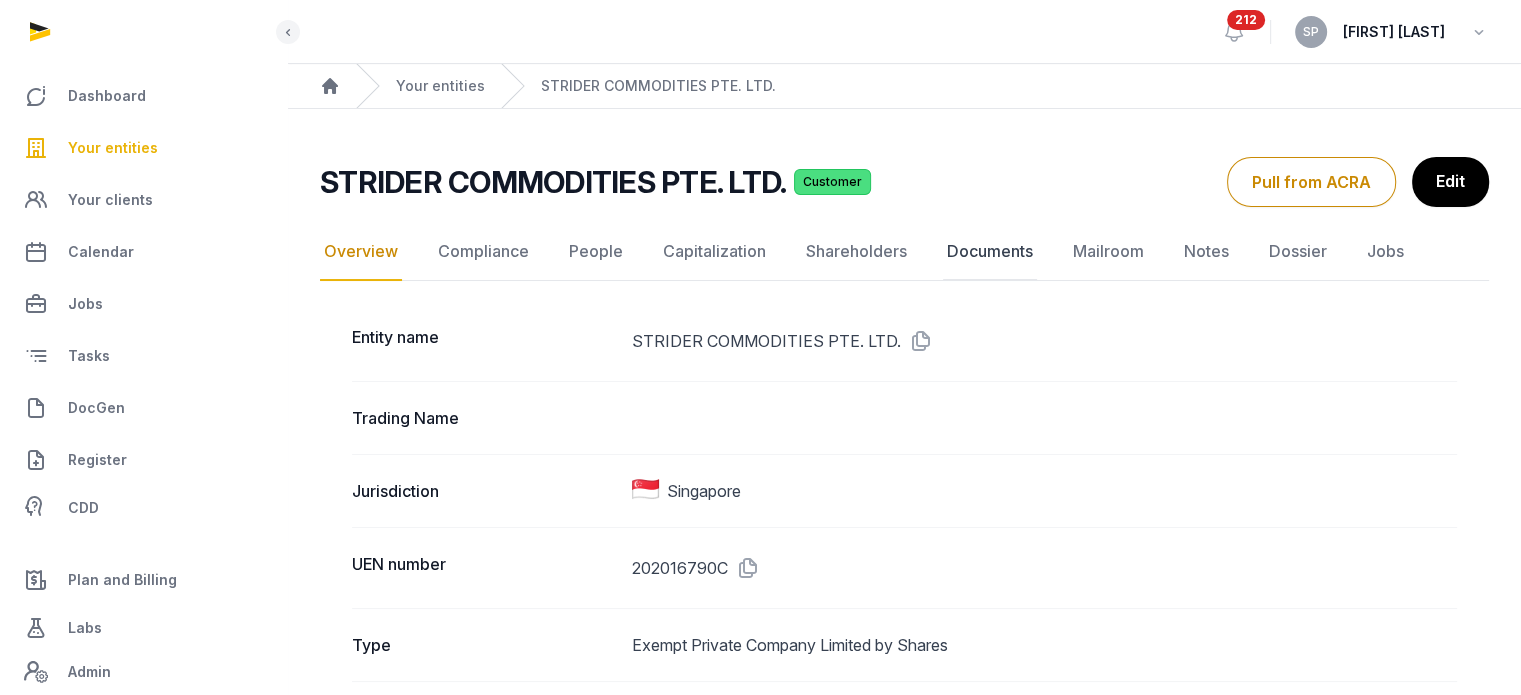 click on "Documents" 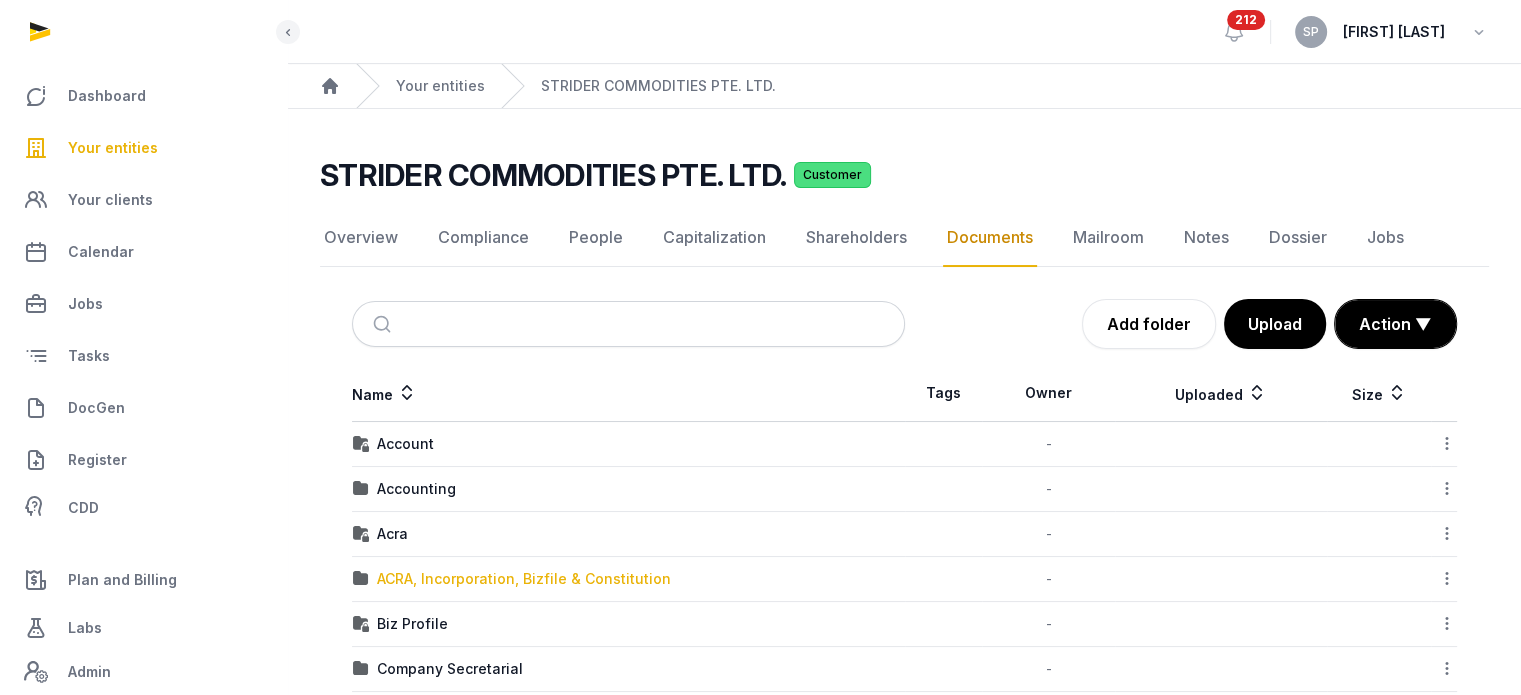 click on "ACRA, Incorporation, Bizfile & Constitution" at bounding box center [524, 579] 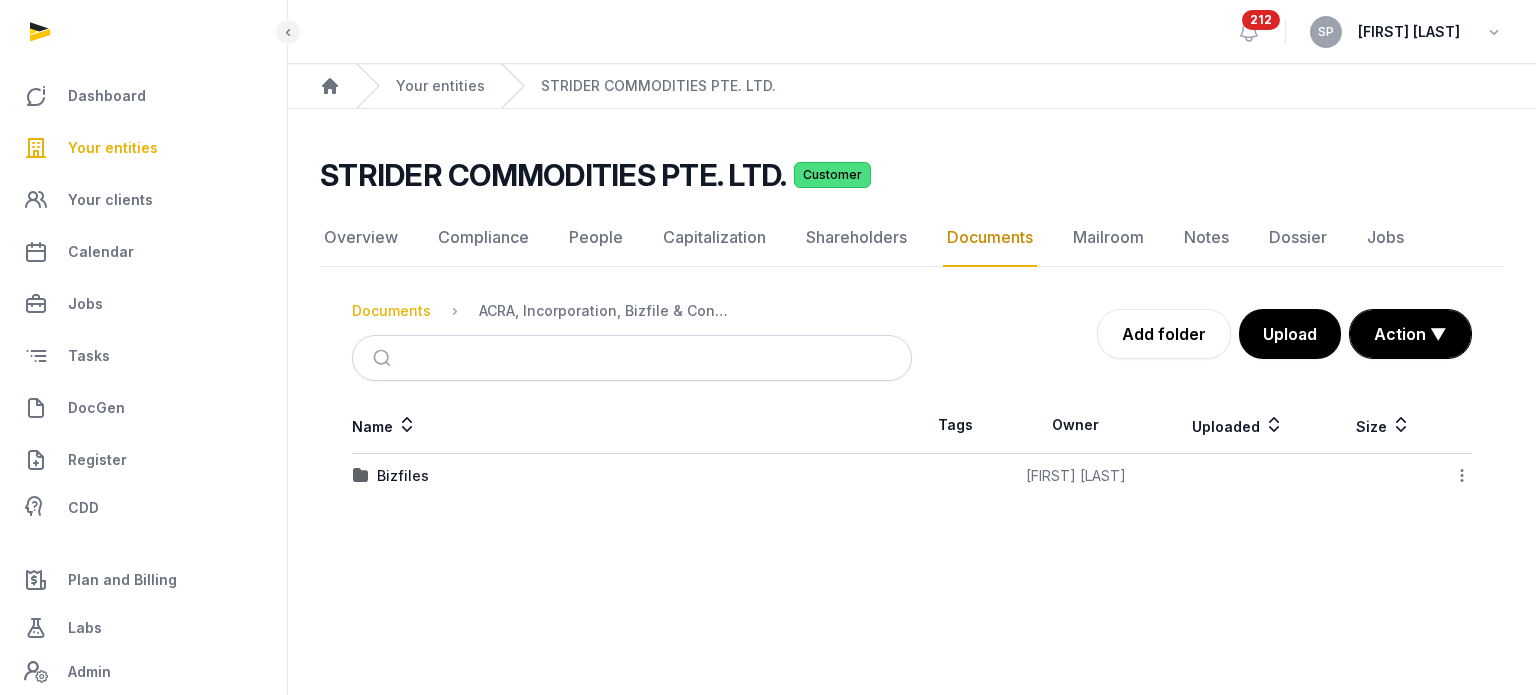 click on "Documents" at bounding box center [391, 311] 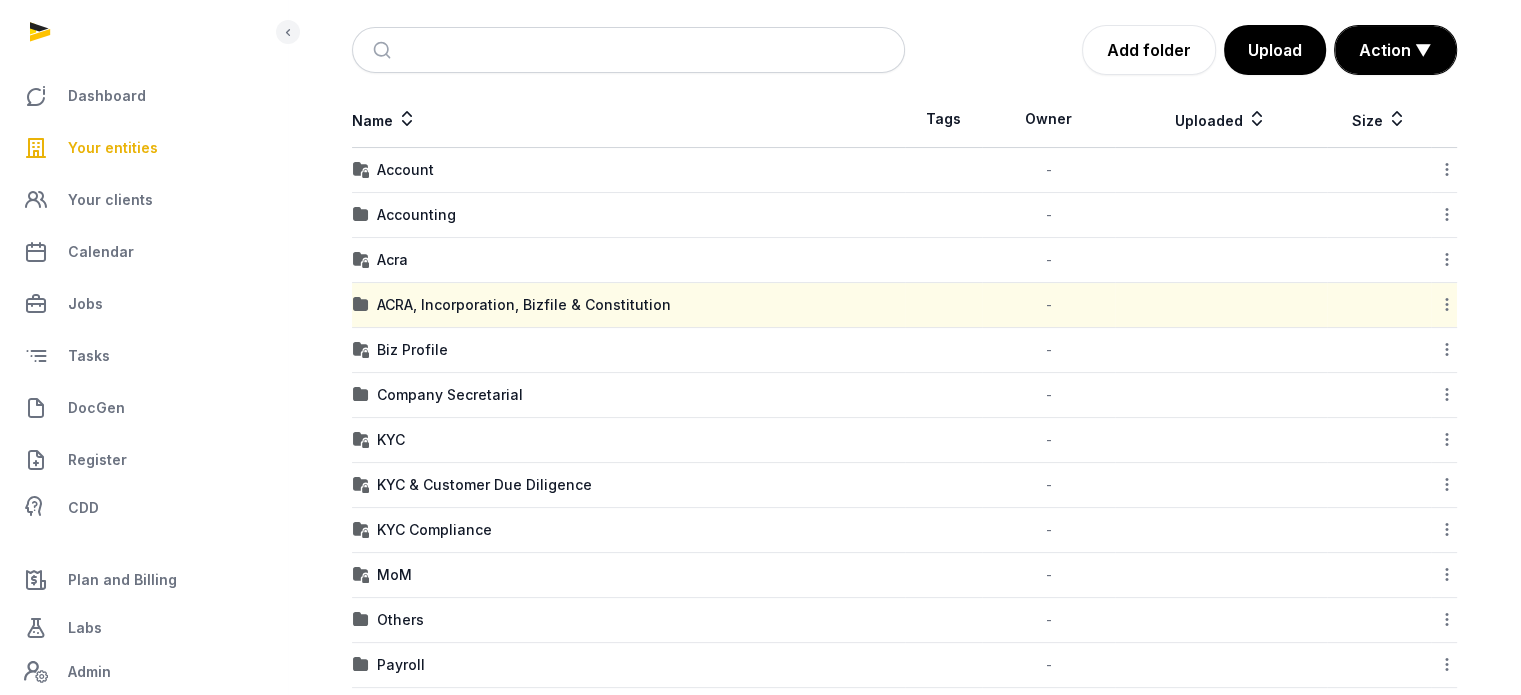 scroll, scrollTop: 0, scrollLeft: 0, axis: both 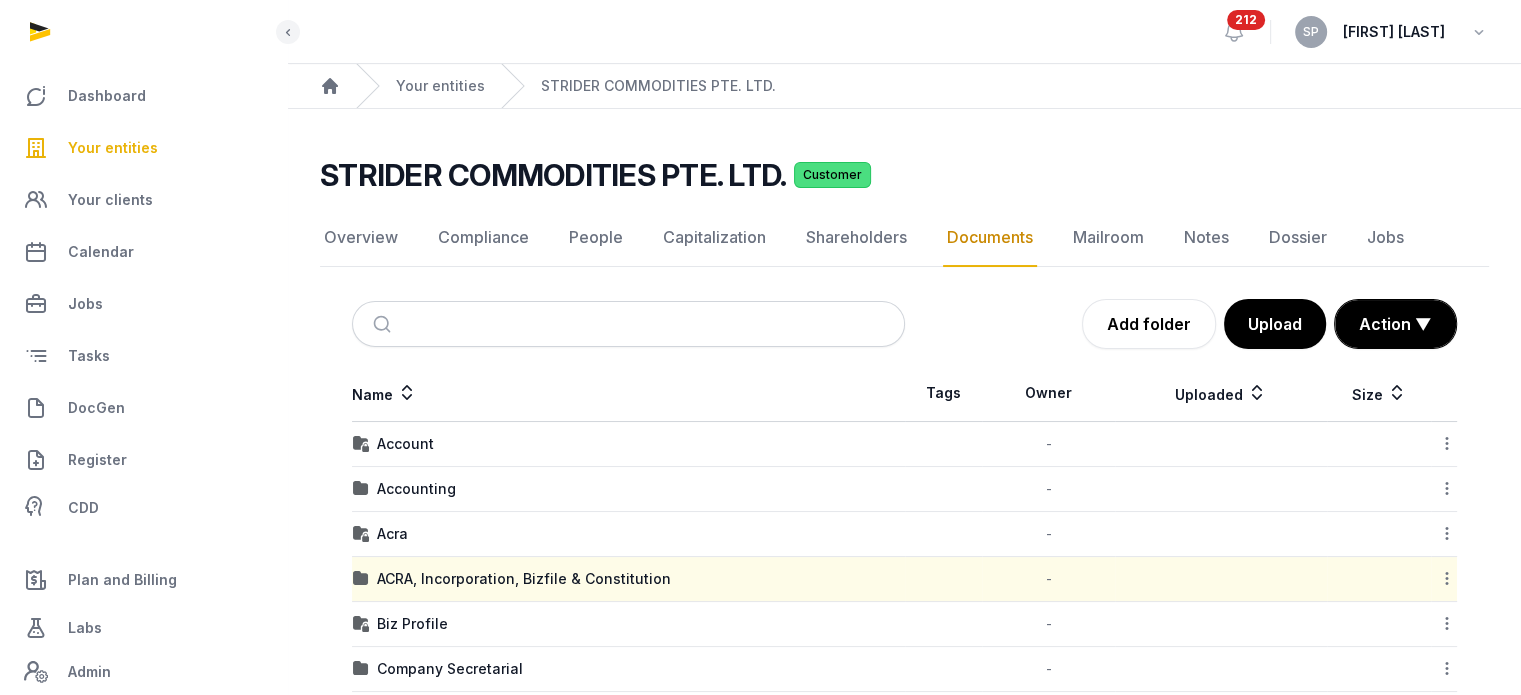 click on "Your entities" at bounding box center (113, 148) 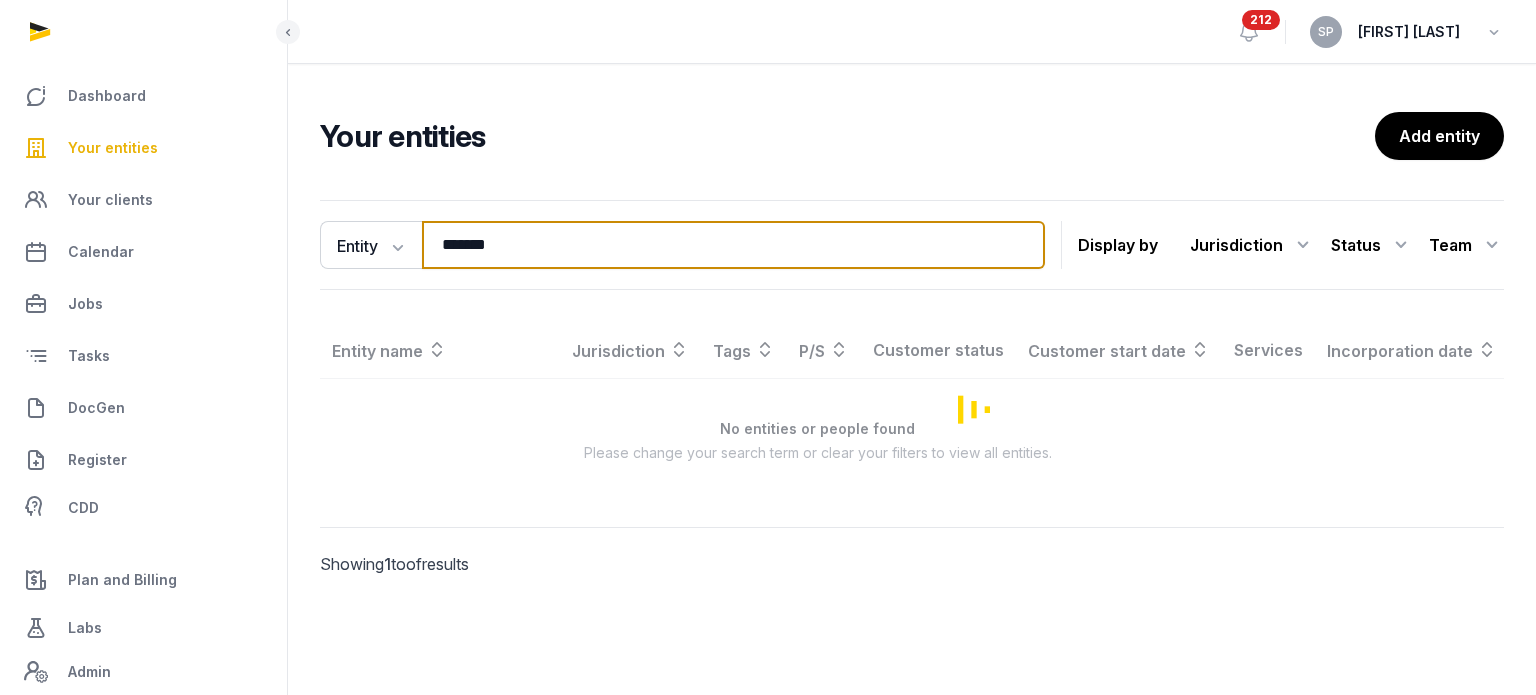 click on "*******" at bounding box center [733, 245] 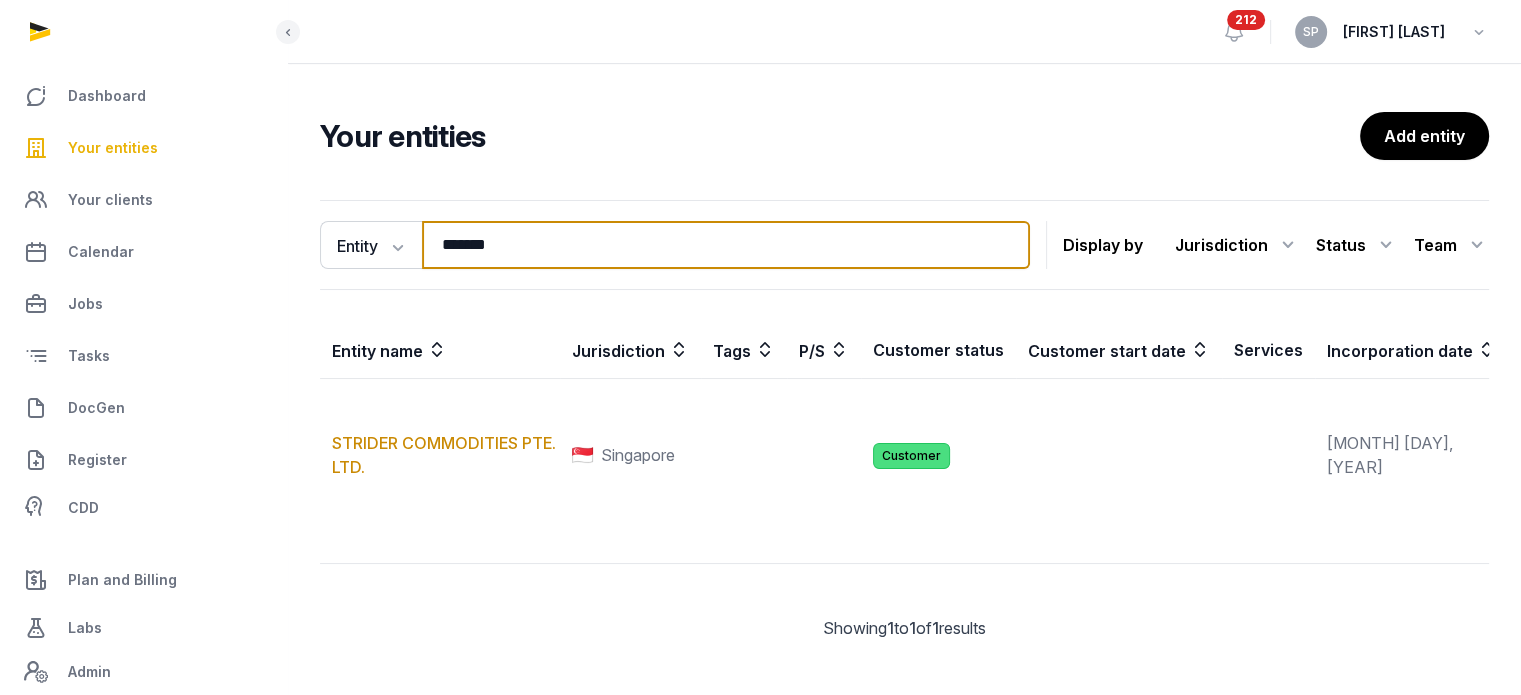click on "*******" at bounding box center (726, 245) 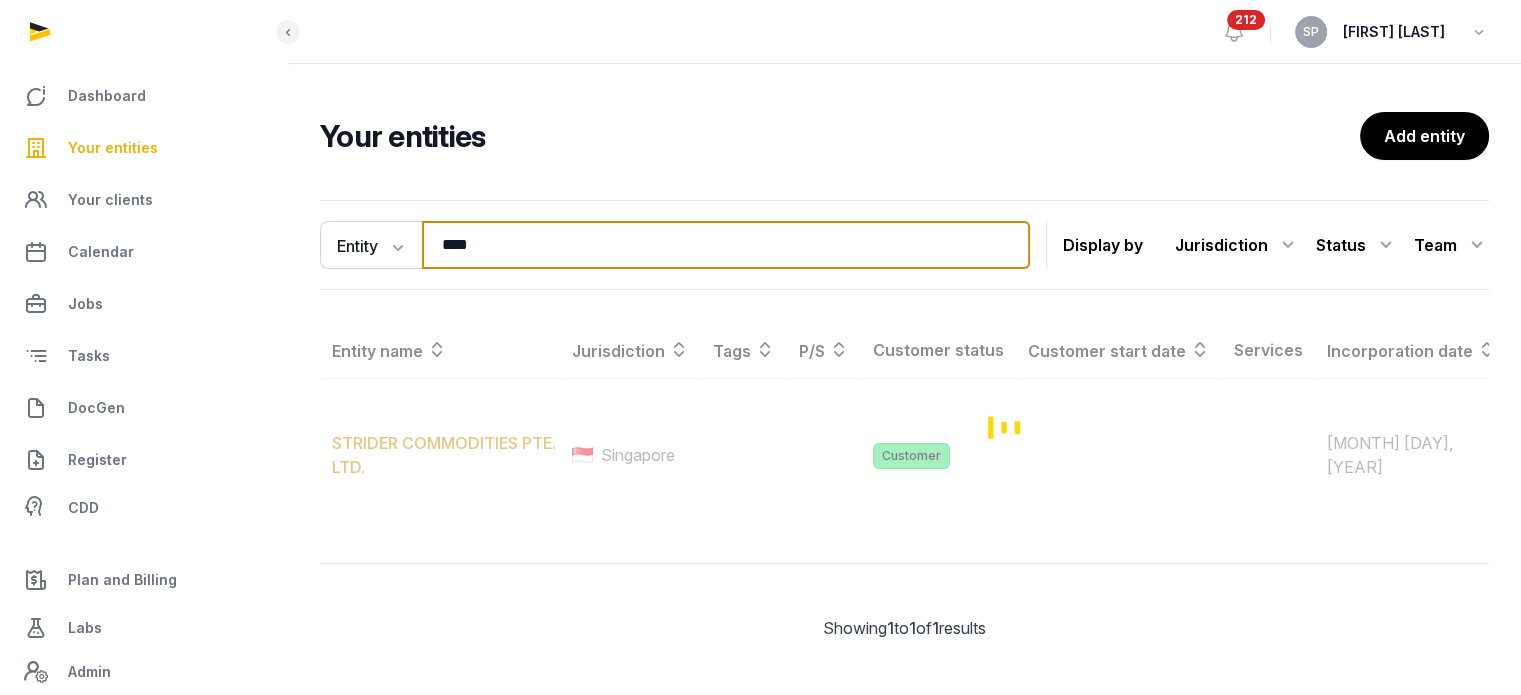 type on "****" 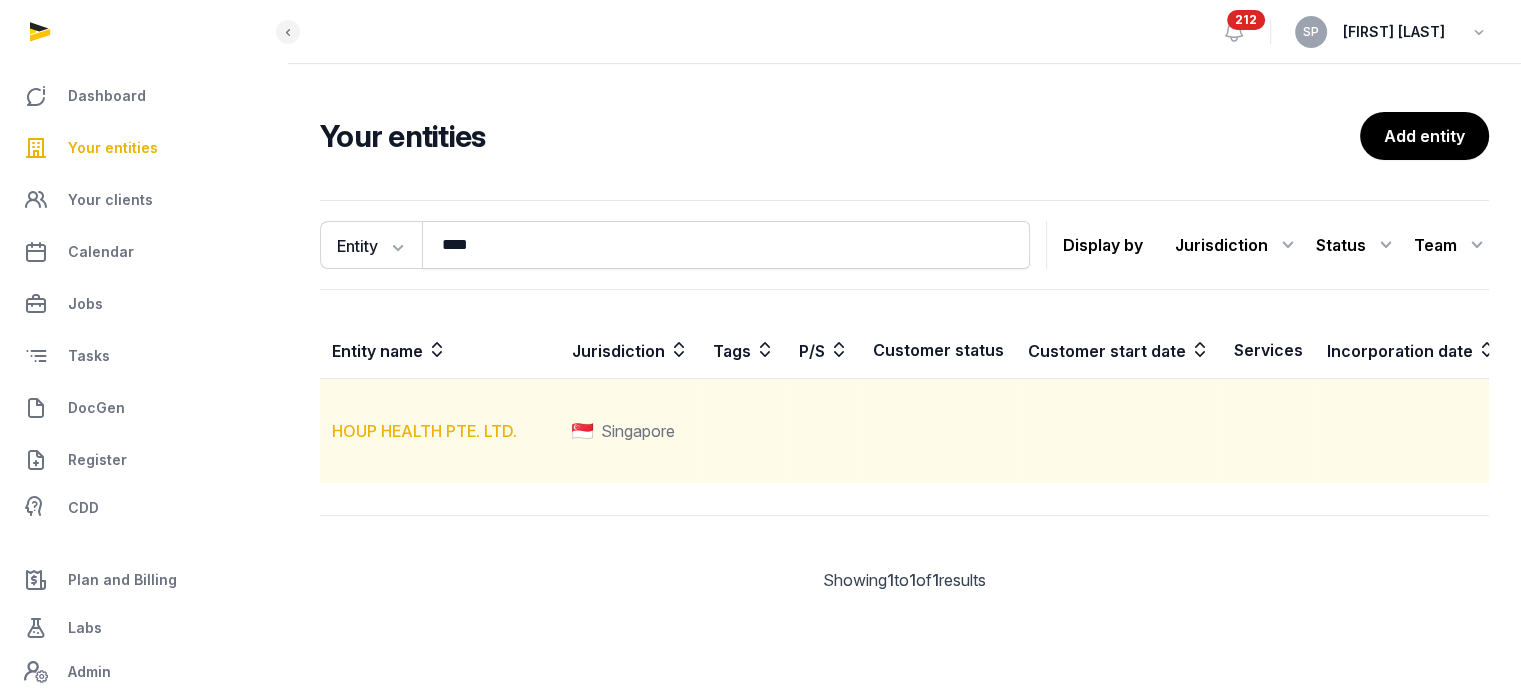click on "HOUP HEALTH PTE. LTD." at bounding box center (424, 431) 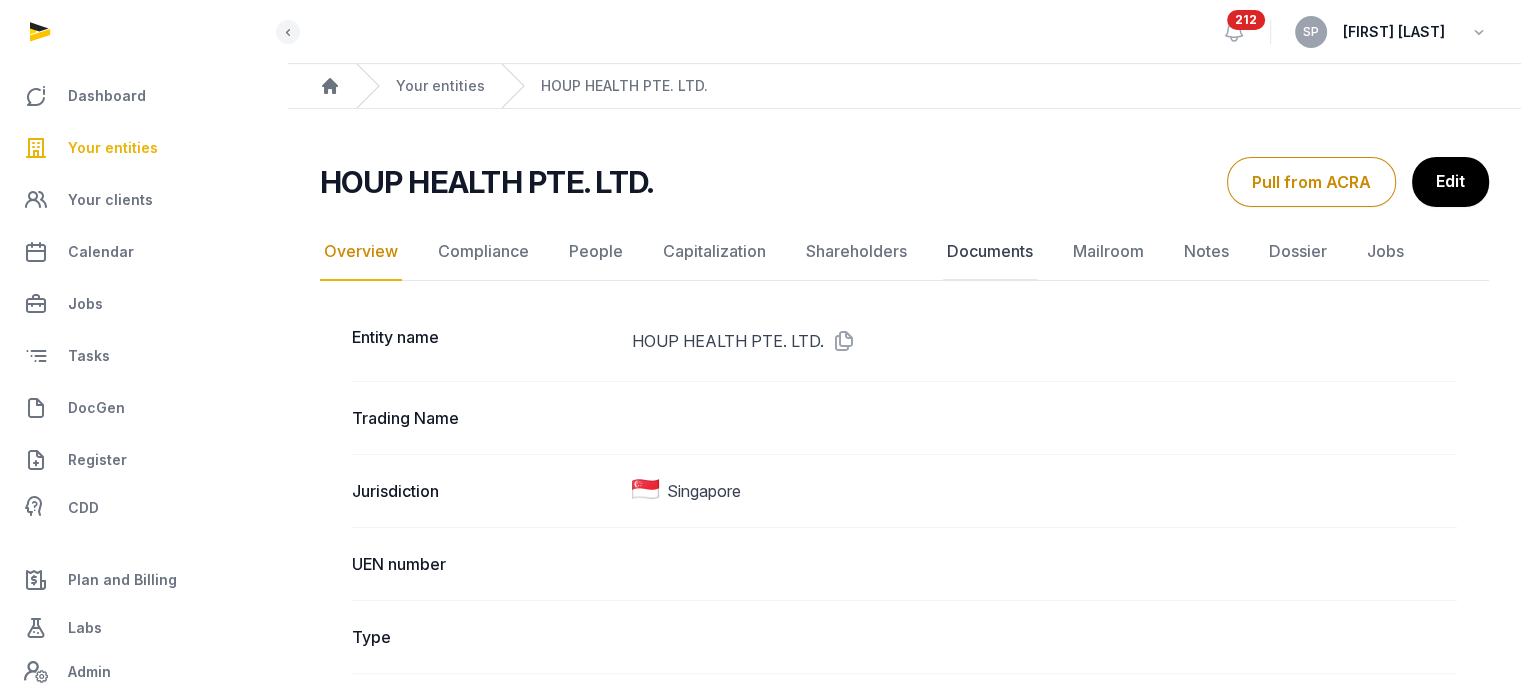click on "Documents" 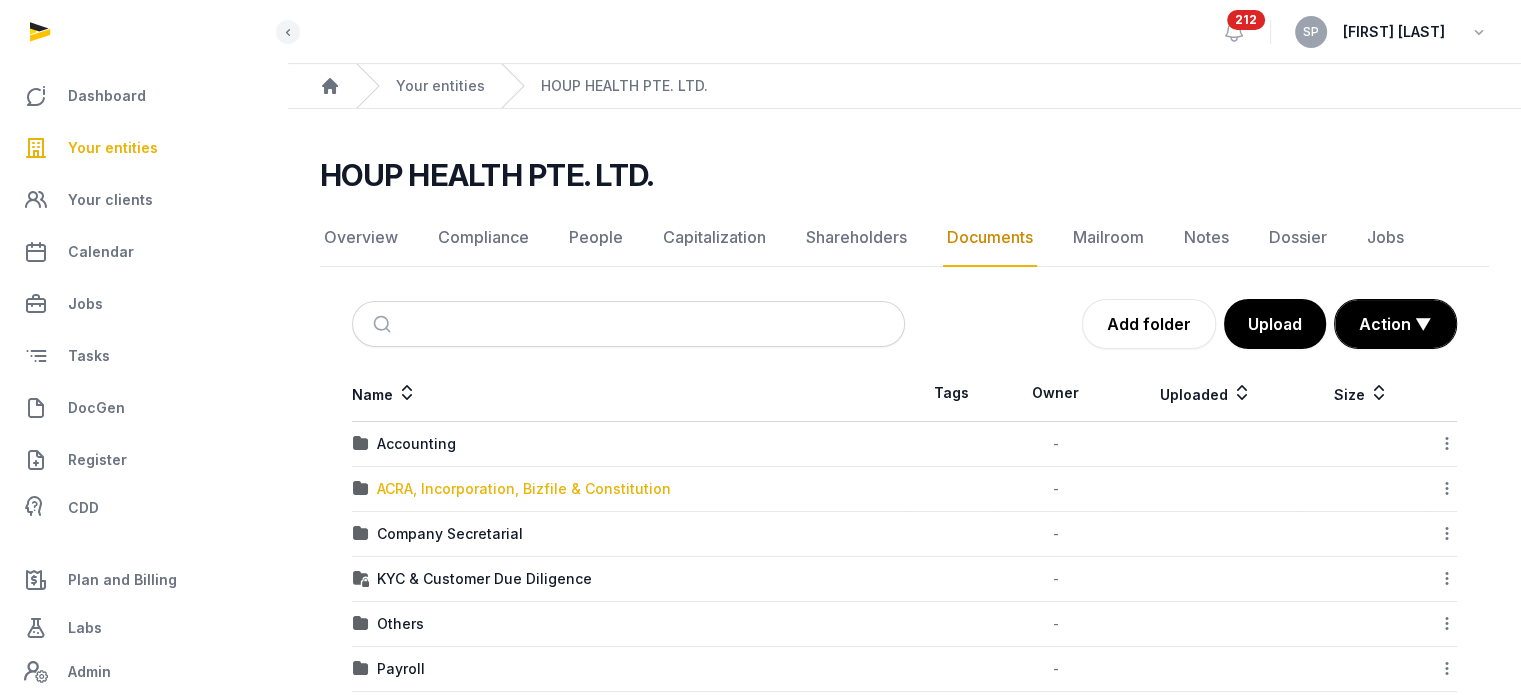 click on "ACRA, Incorporation, Bizfile & Constitution" at bounding box center [524, 489] 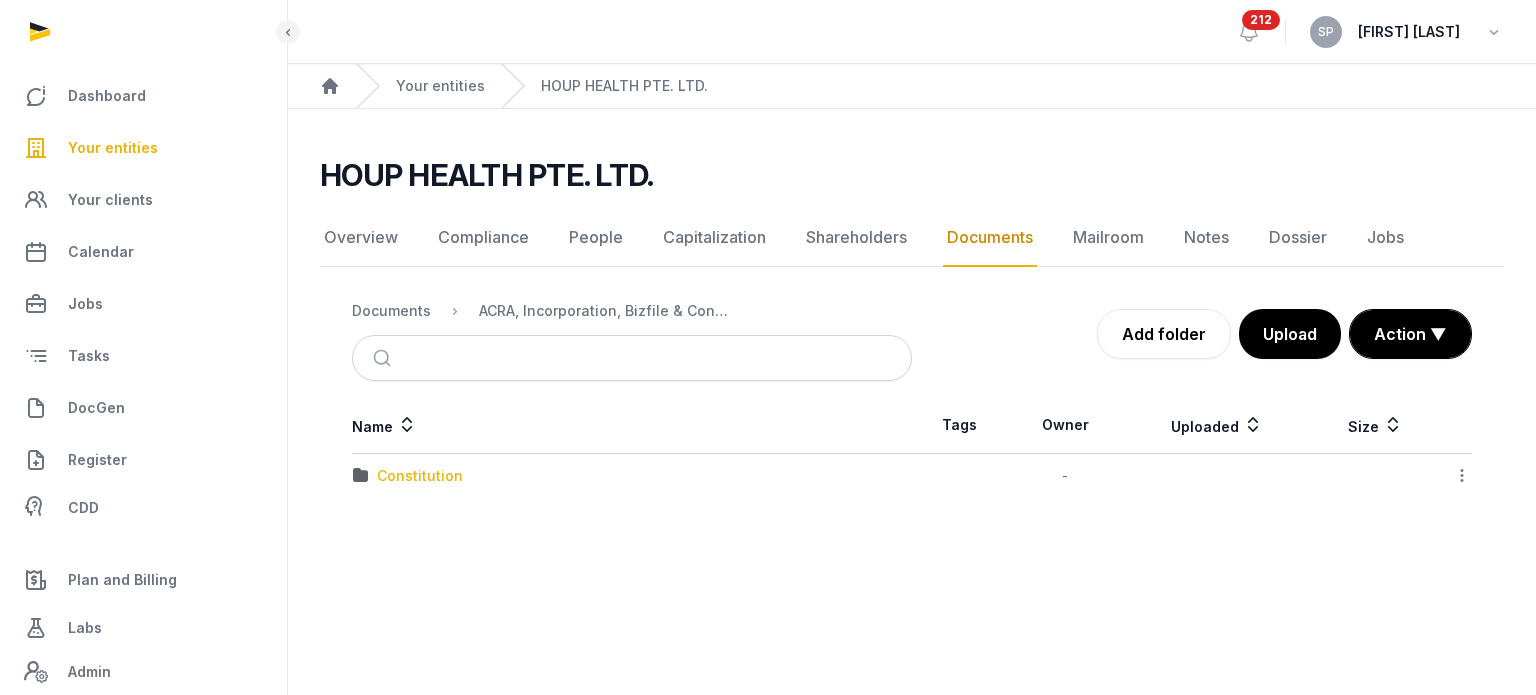 click on "Constitution" at bounding box center (420, 476) 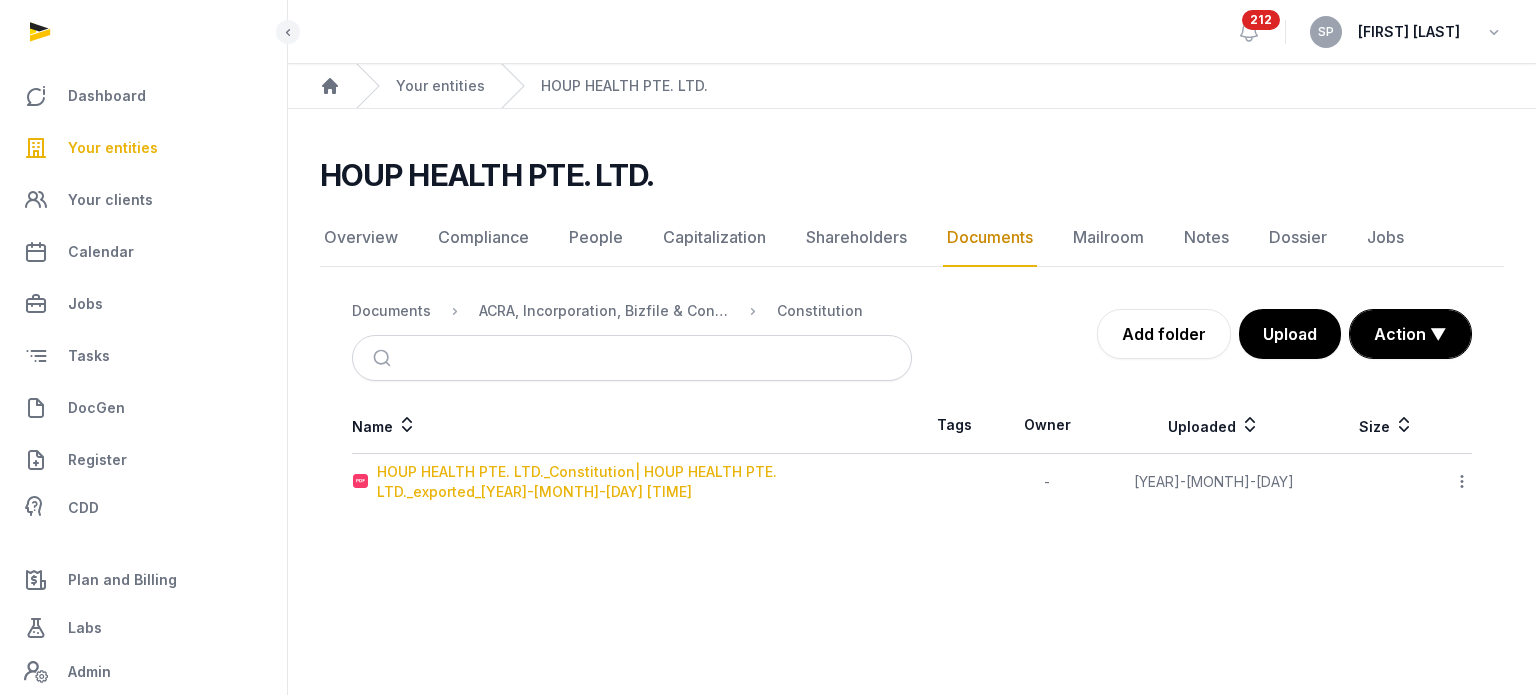 click on "HOUP HEALTH PTE. LTD._Constitution| HOUP HEALTH PTE. LTD._exported_[YEAR]-[MONTH]-[DAY] [TIME]" at bounding box center (644, 482) 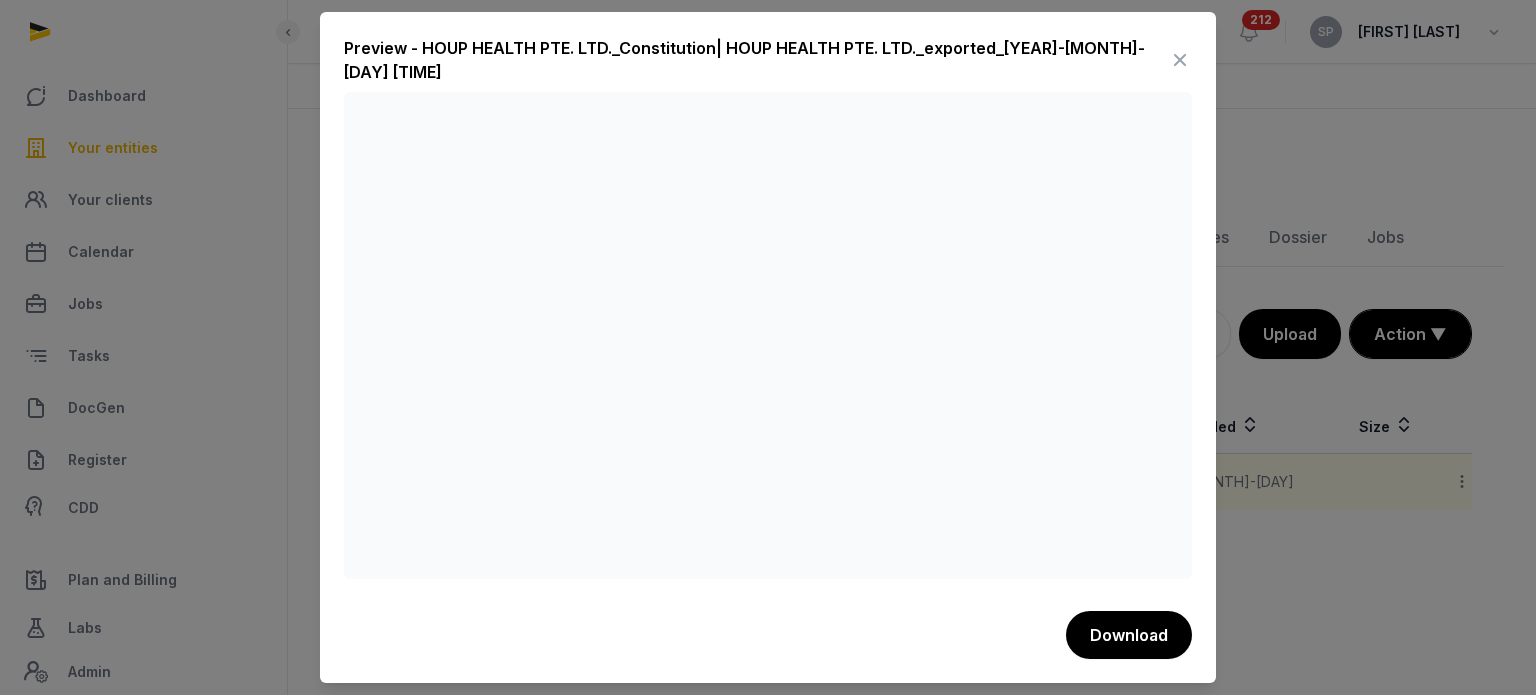 click at bounding box center (1180, 60) 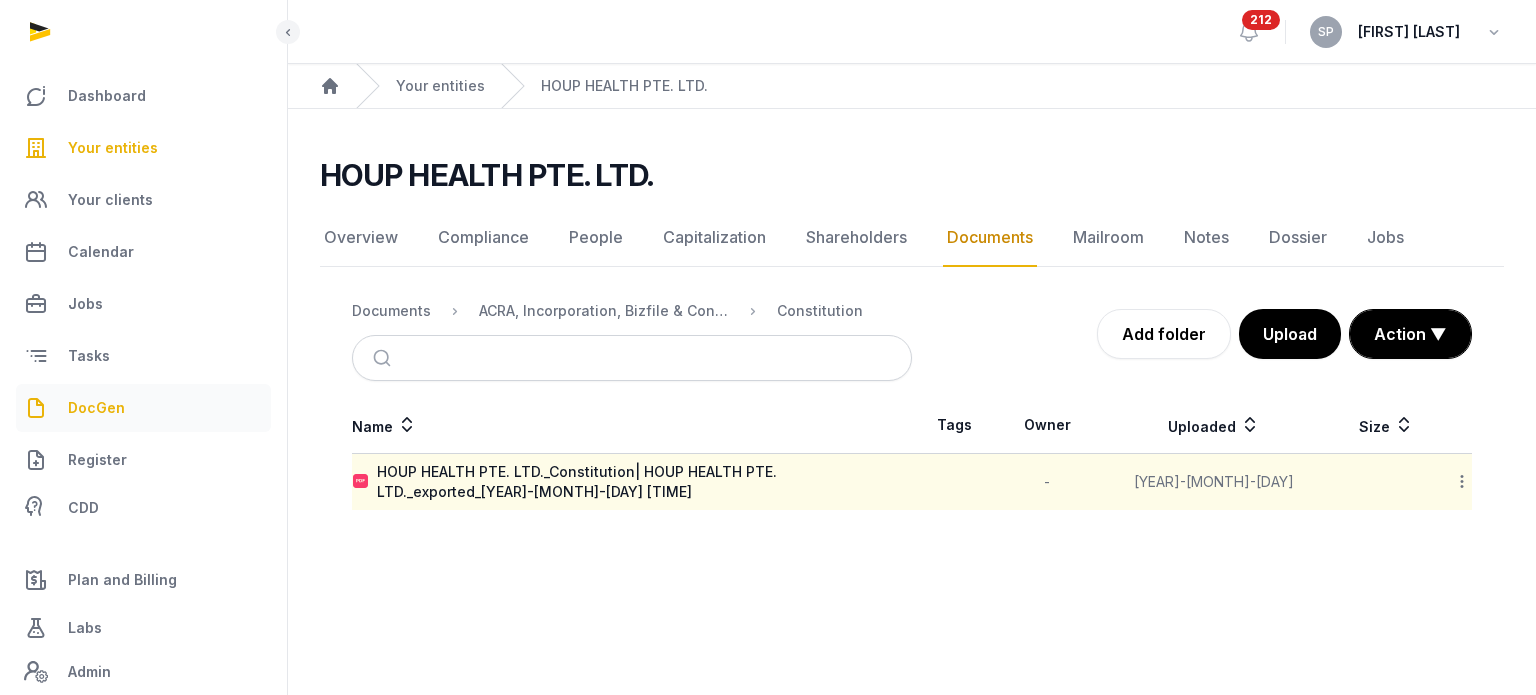 click on "DocGen" at bounding box center (143, 408) 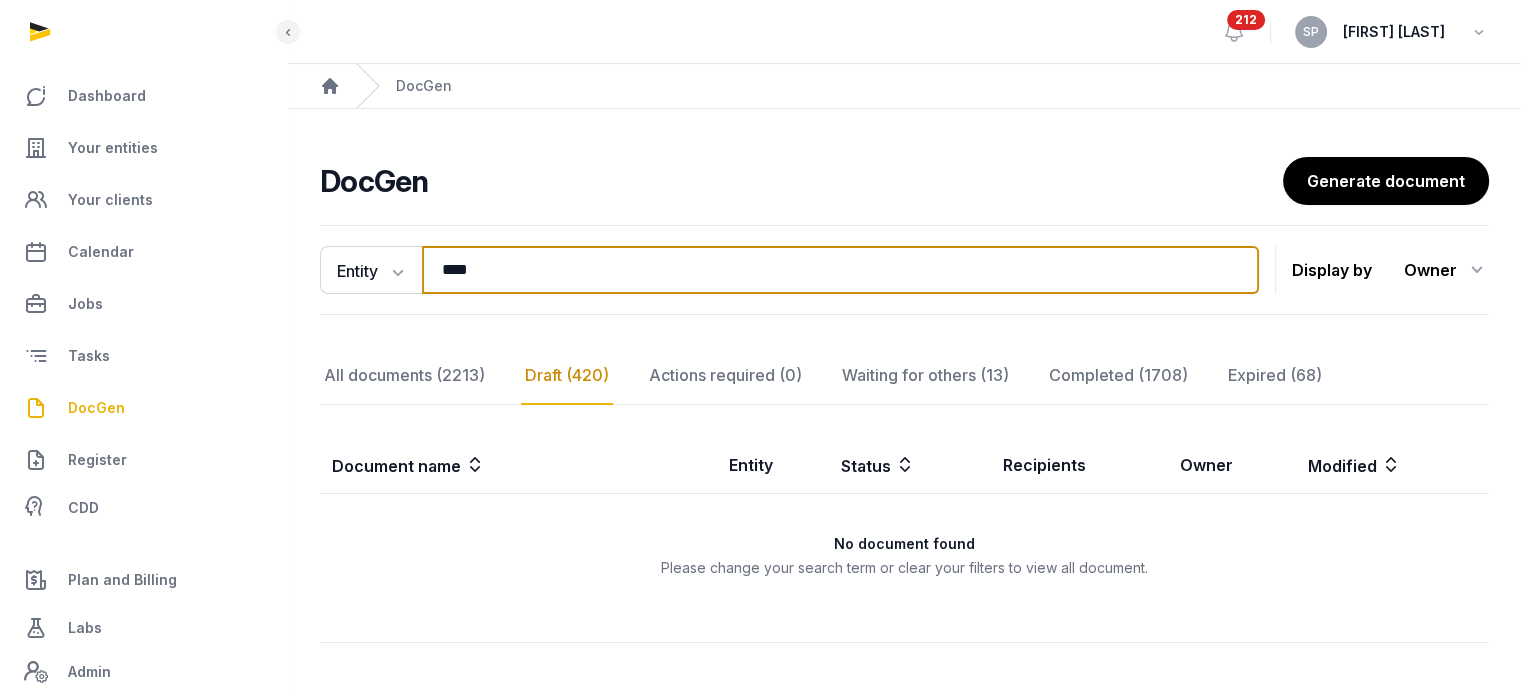 click on "****" at bounding box center [840, 270] 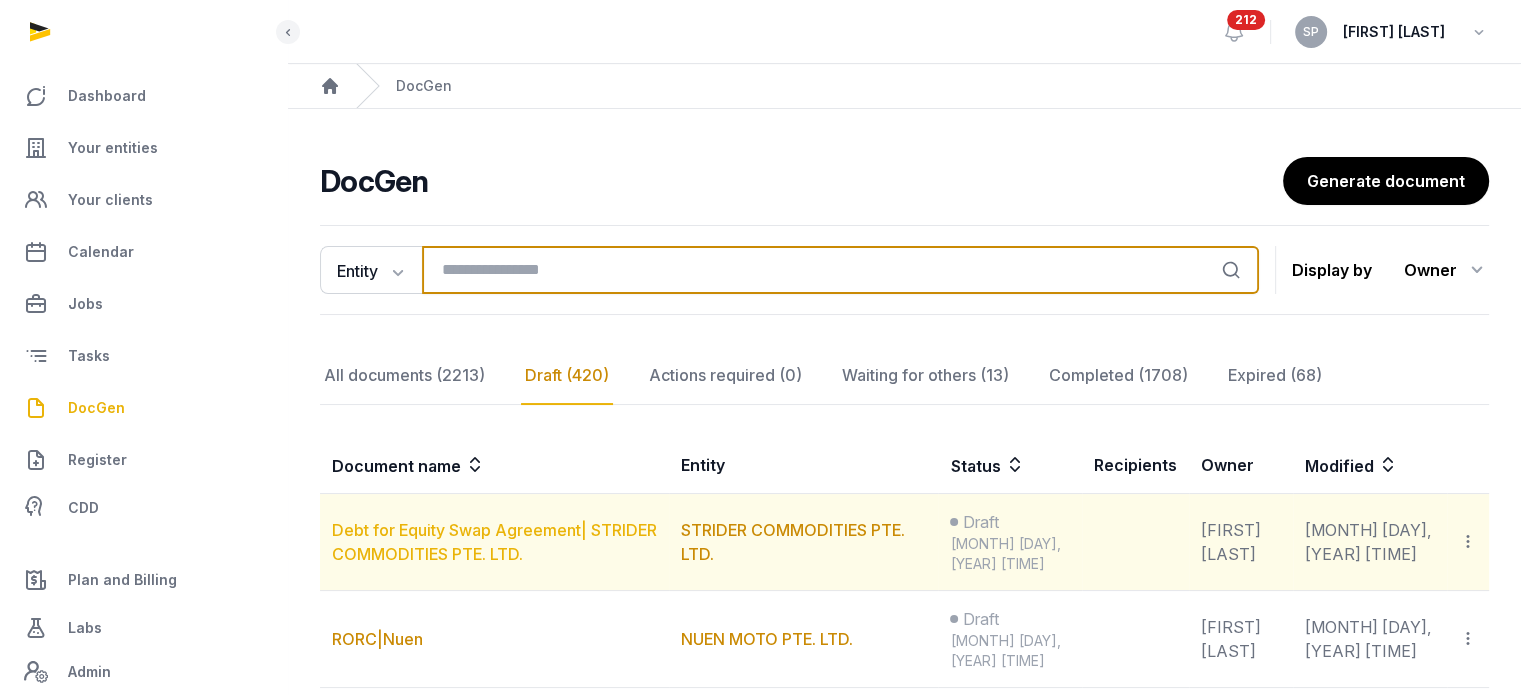 type 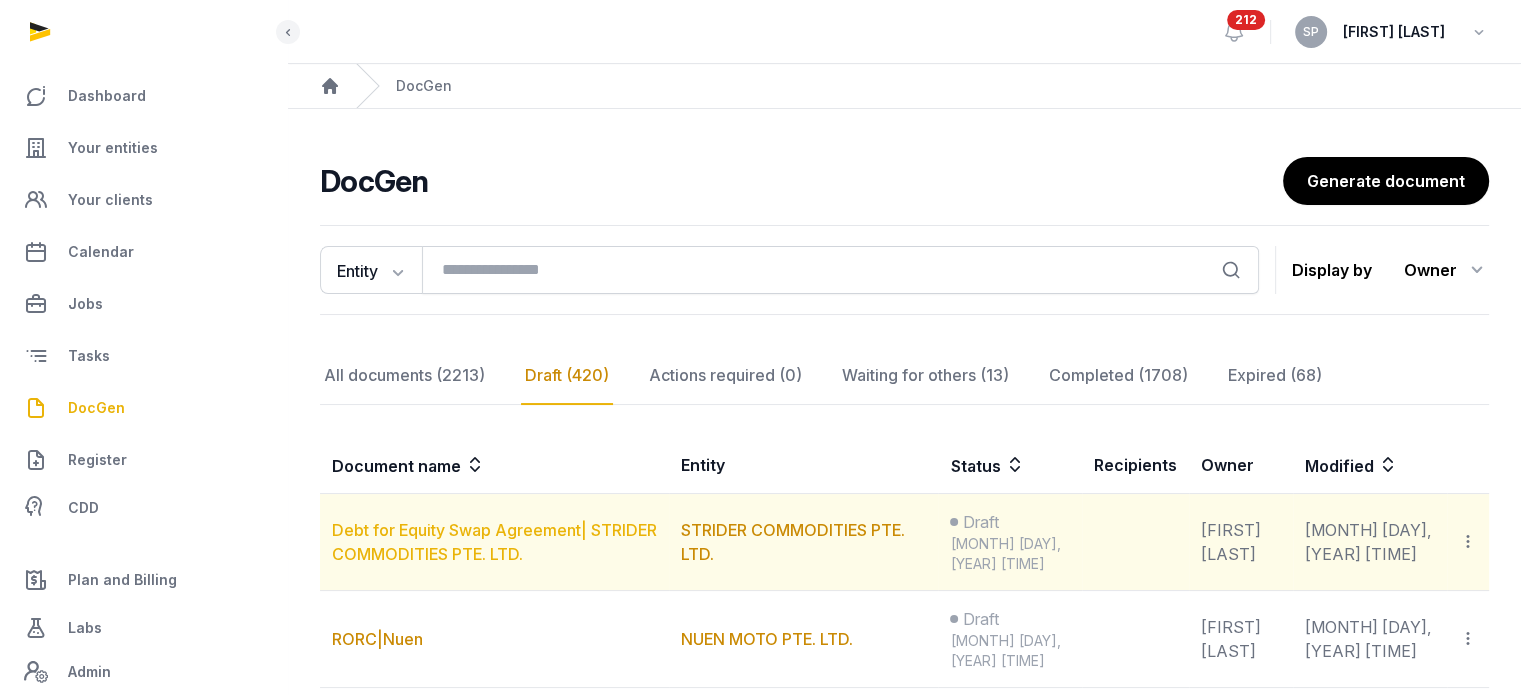 click on "Debt for Equity Swap Agreement| STRIDER COMMODITIES PTE. LTD." at bounding box center (494, 542) 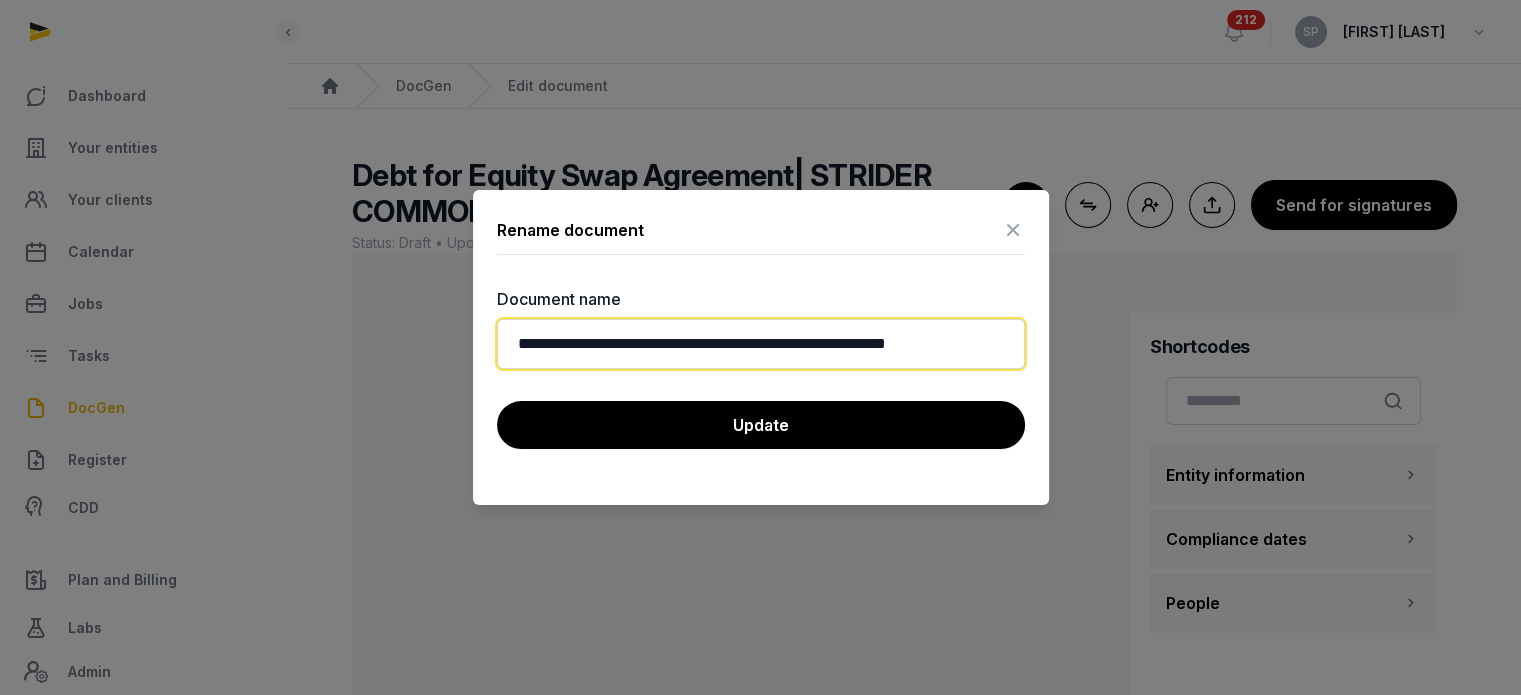 click on "**********" 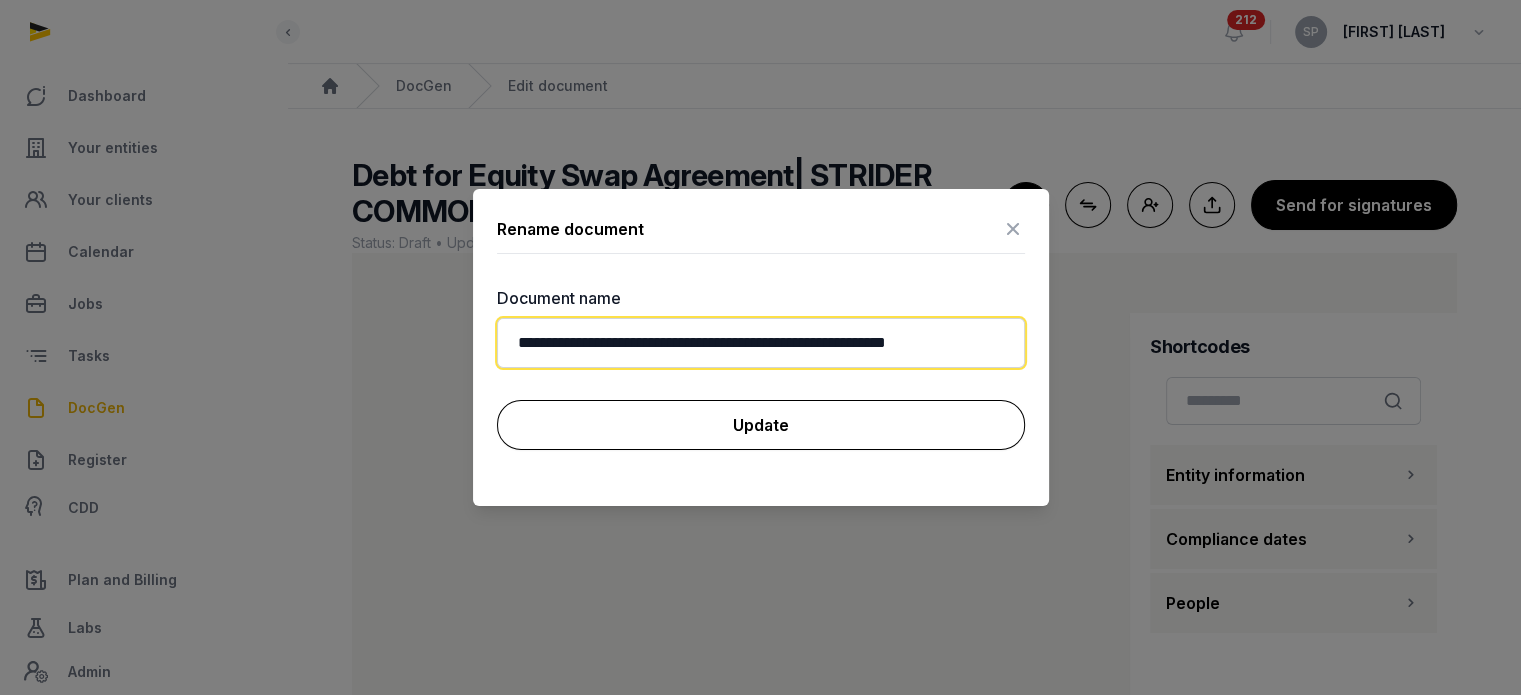 type on "**********" 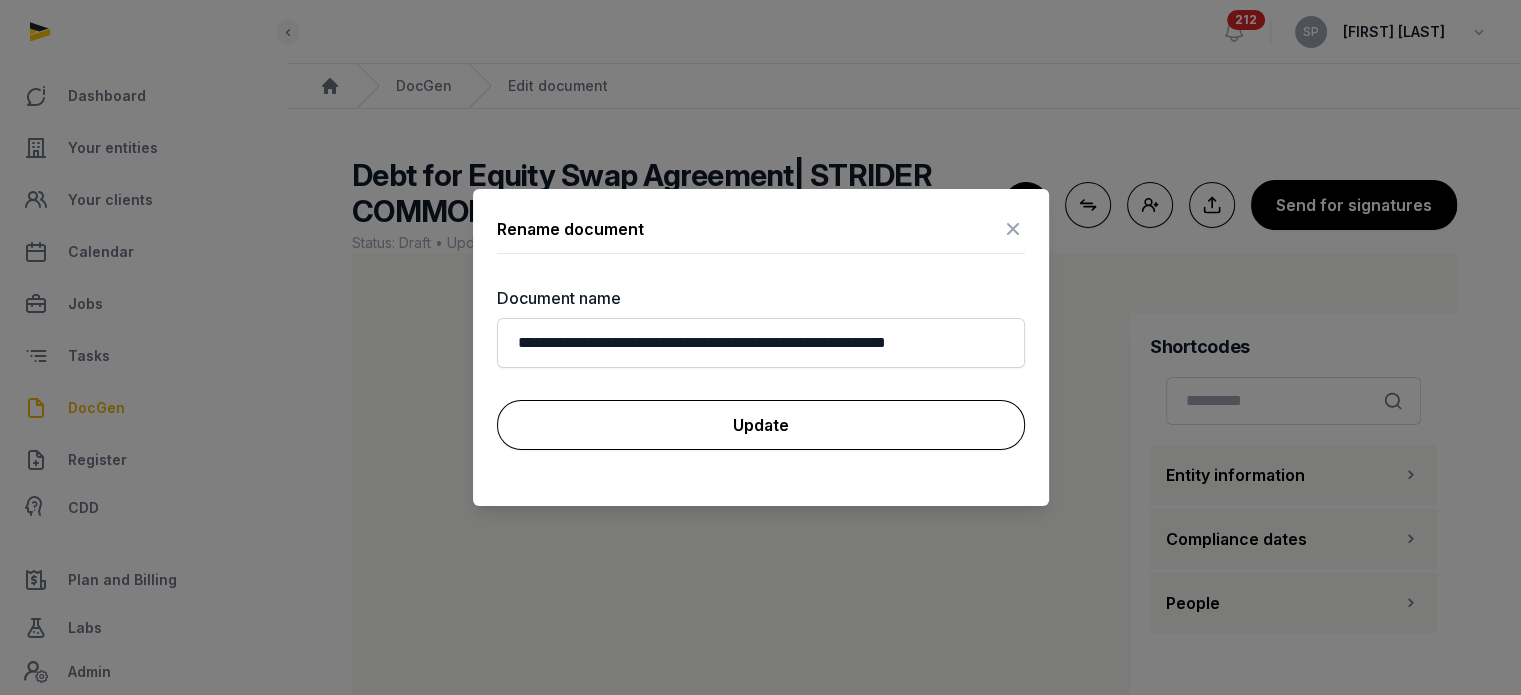 click on "Update" at bounding box center [761, 425] 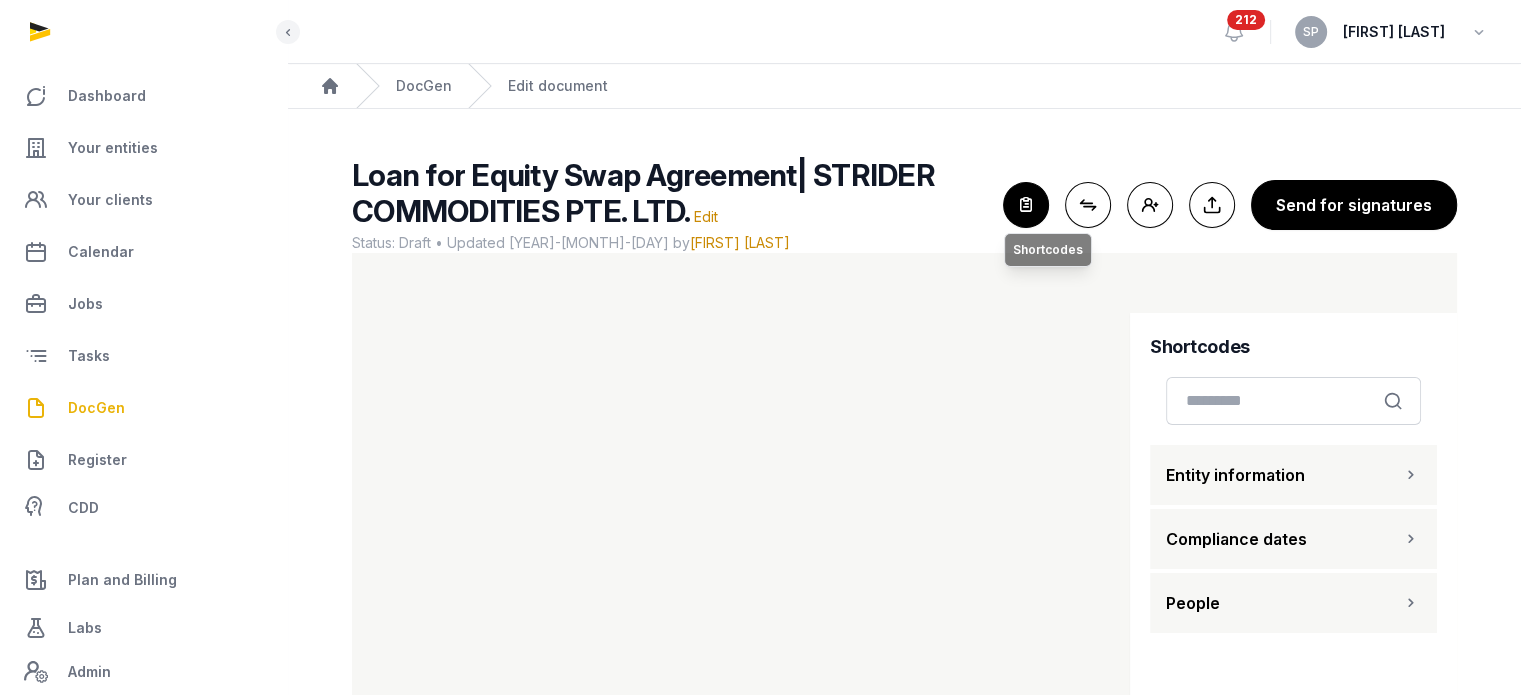 click at bounding box center (1026, 205) 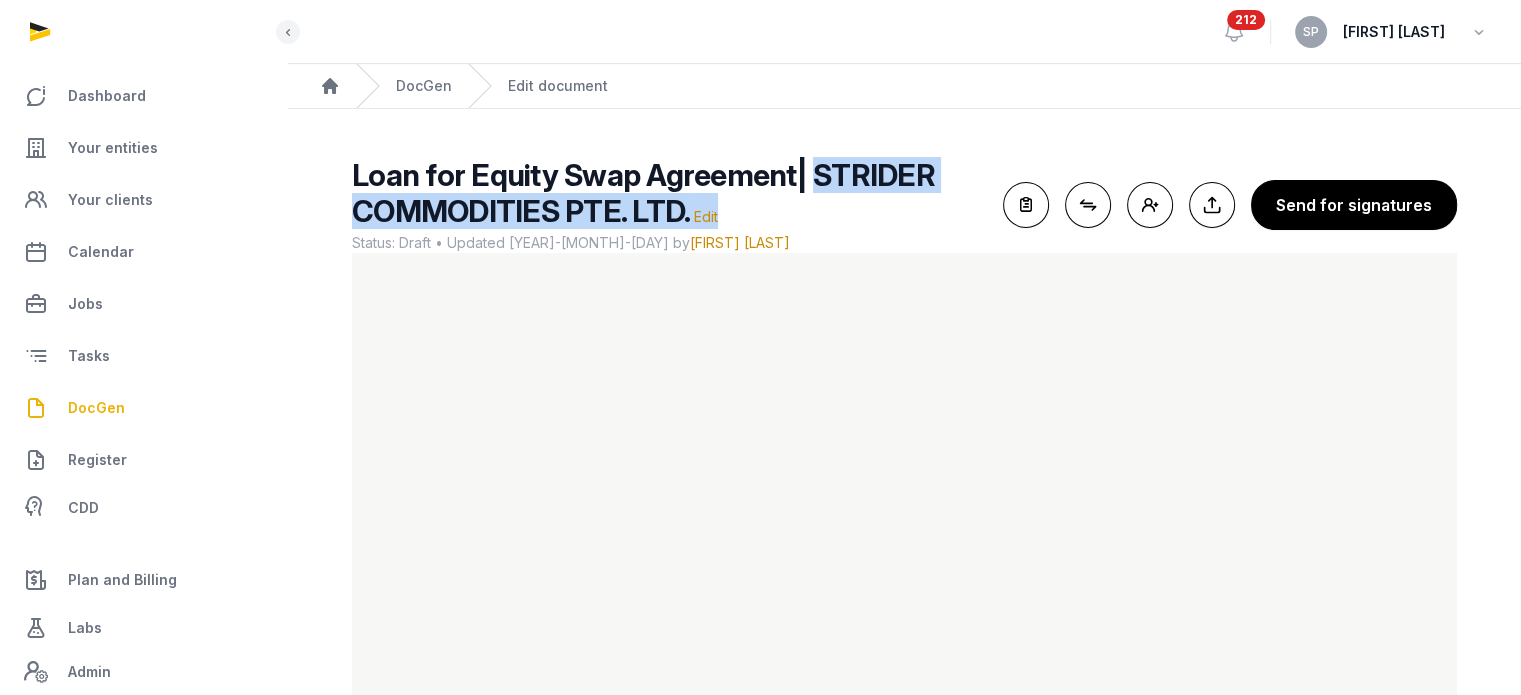 drag, startPoint x: 802, startPoint y: 170, endPoint x: 840, endPoint y: 206, distance: 52.34501 